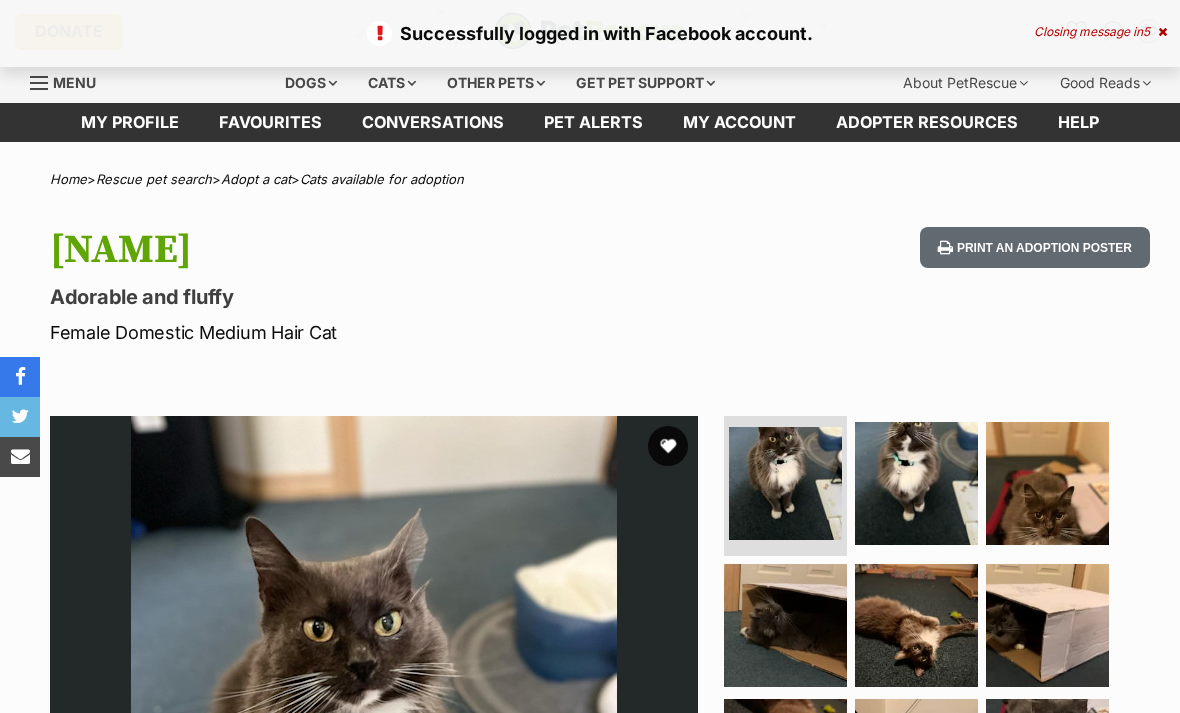 scroll, scrollTop: 0, scrollLeft: 0, axis: both 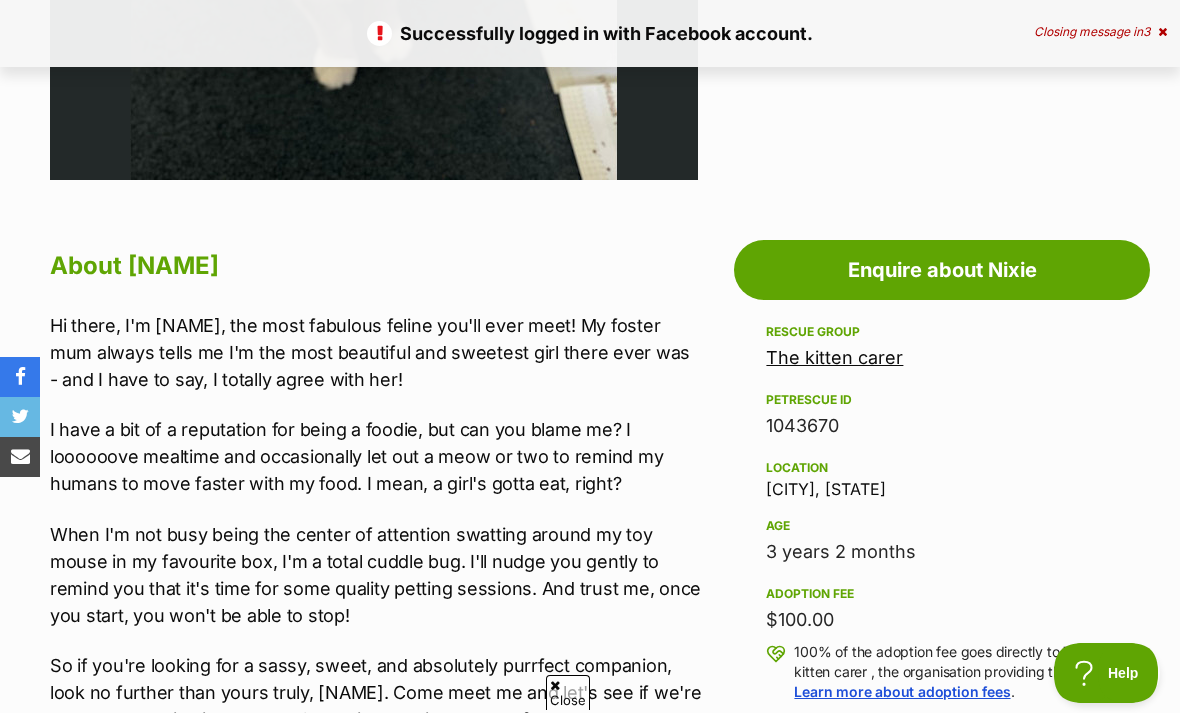 click on "Enquire about Nixie" at bounding box center (942, 270) 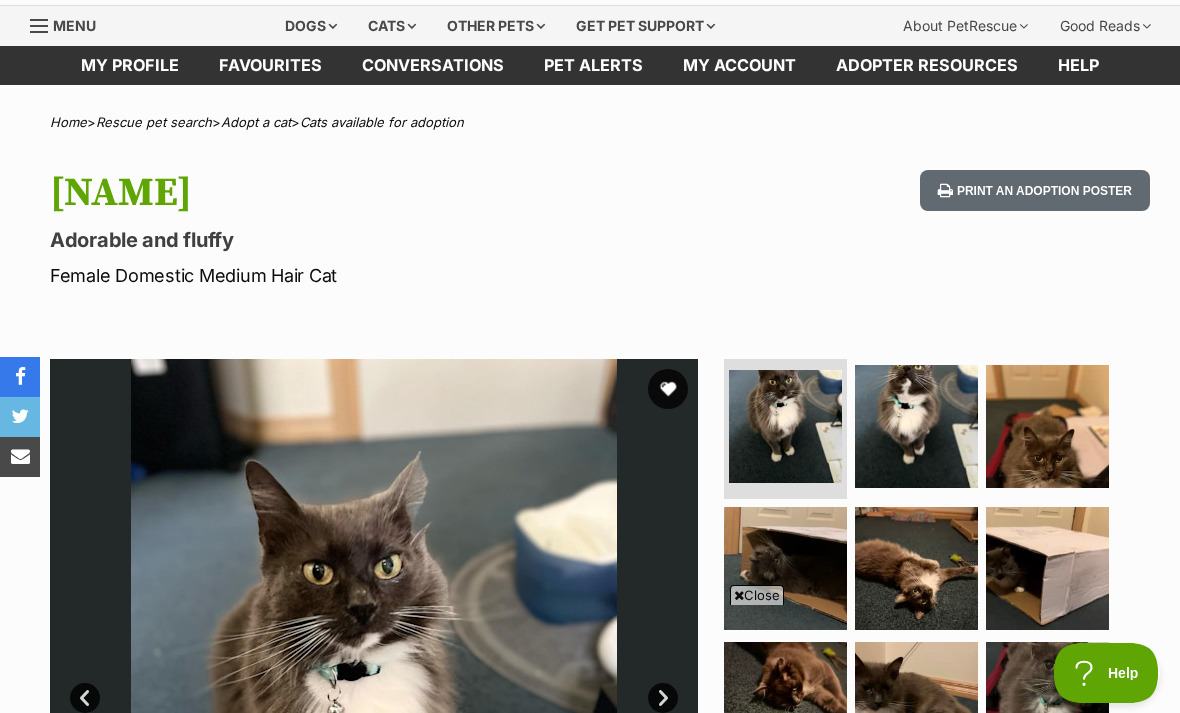scroll, scrollTop: 0, scrollLeft: 0, axis: both 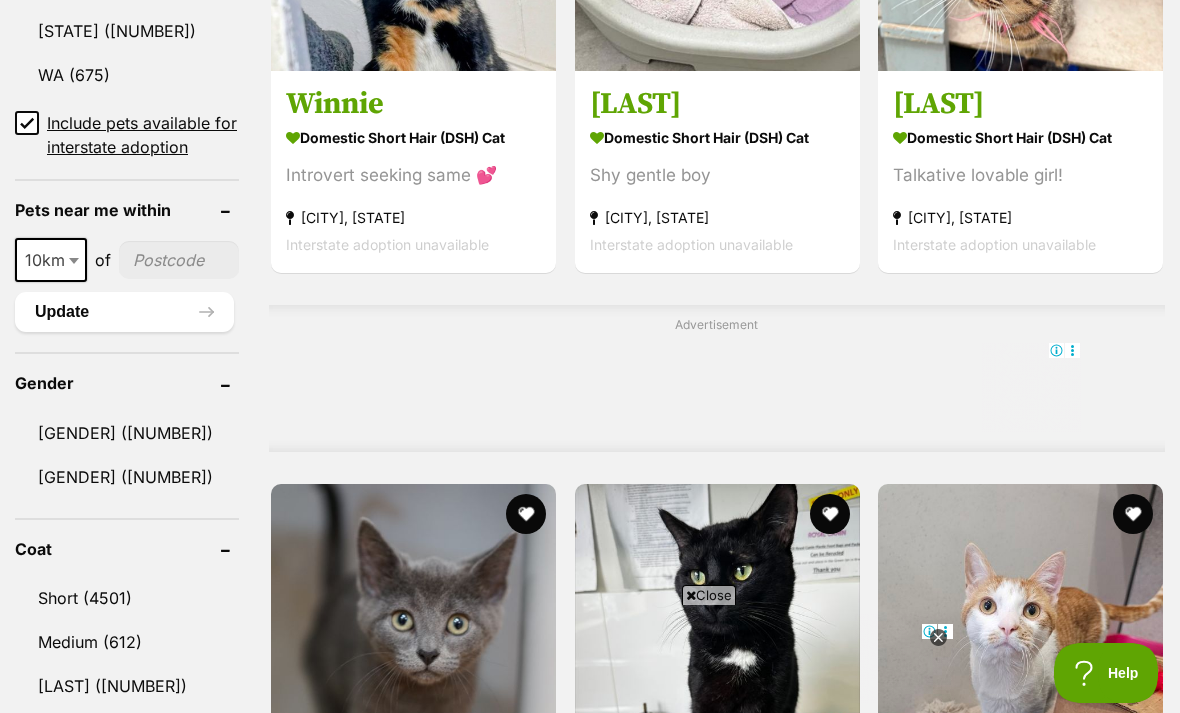 click on "10km
25km
50km
100km
250km
10km
of
Update" at bounding box center [127, 275] 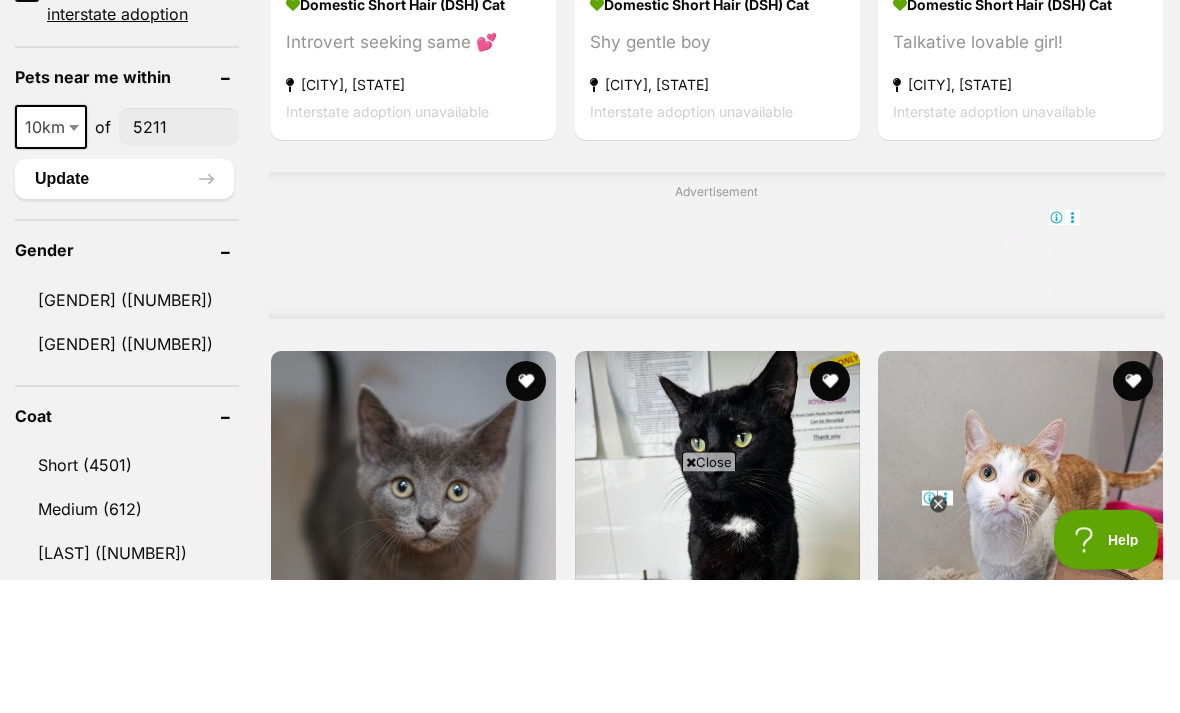 type on "5211" 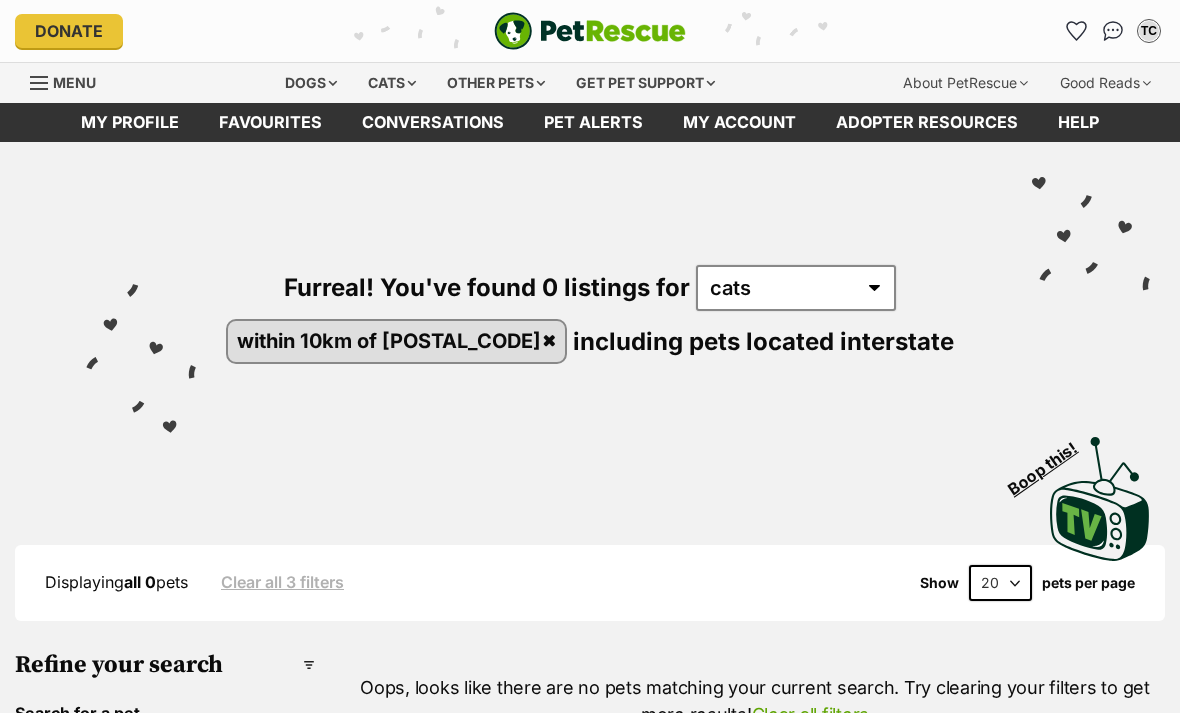 scroll, scrollTop: 0, scrollLeft: 0, axis: both 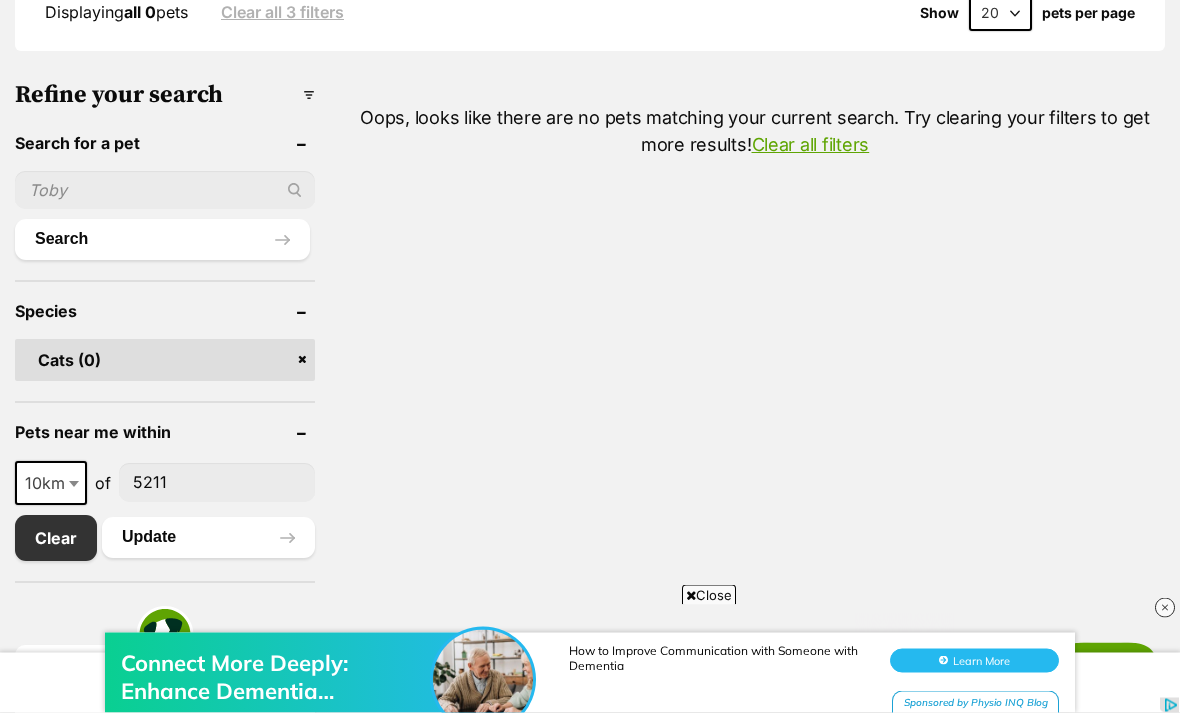 click on "10km" at bounding box center (51, 484) 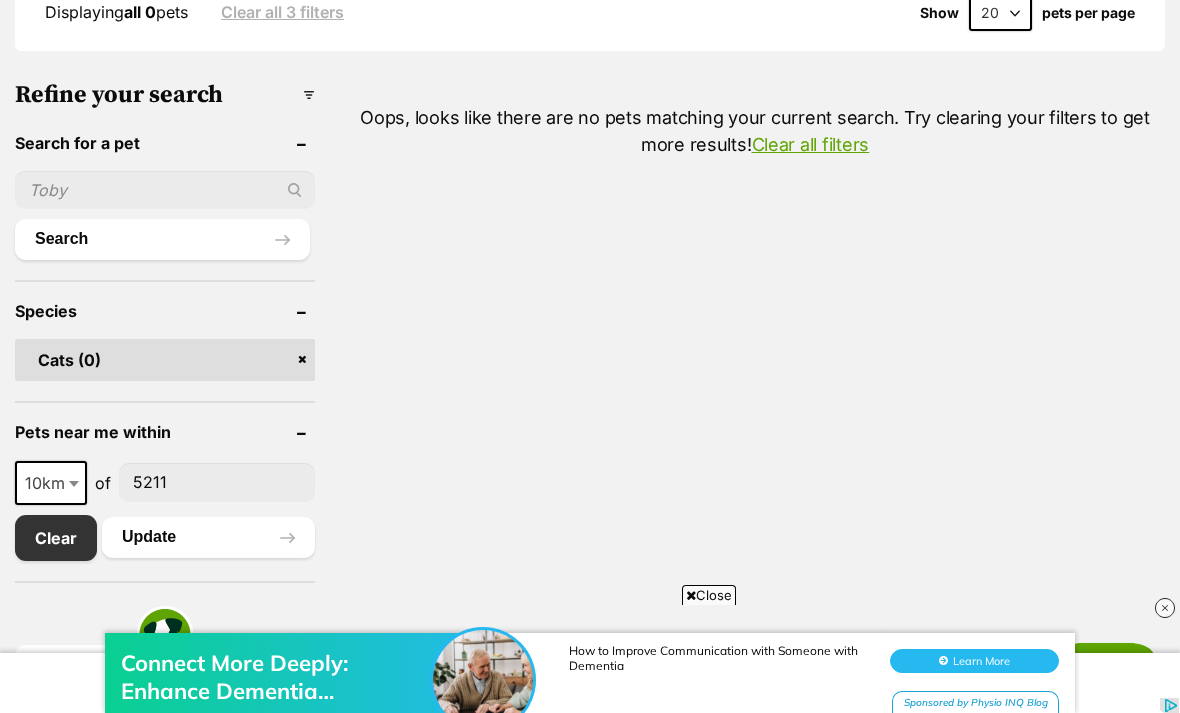 click on "Update" at bounding box center (208, 537) 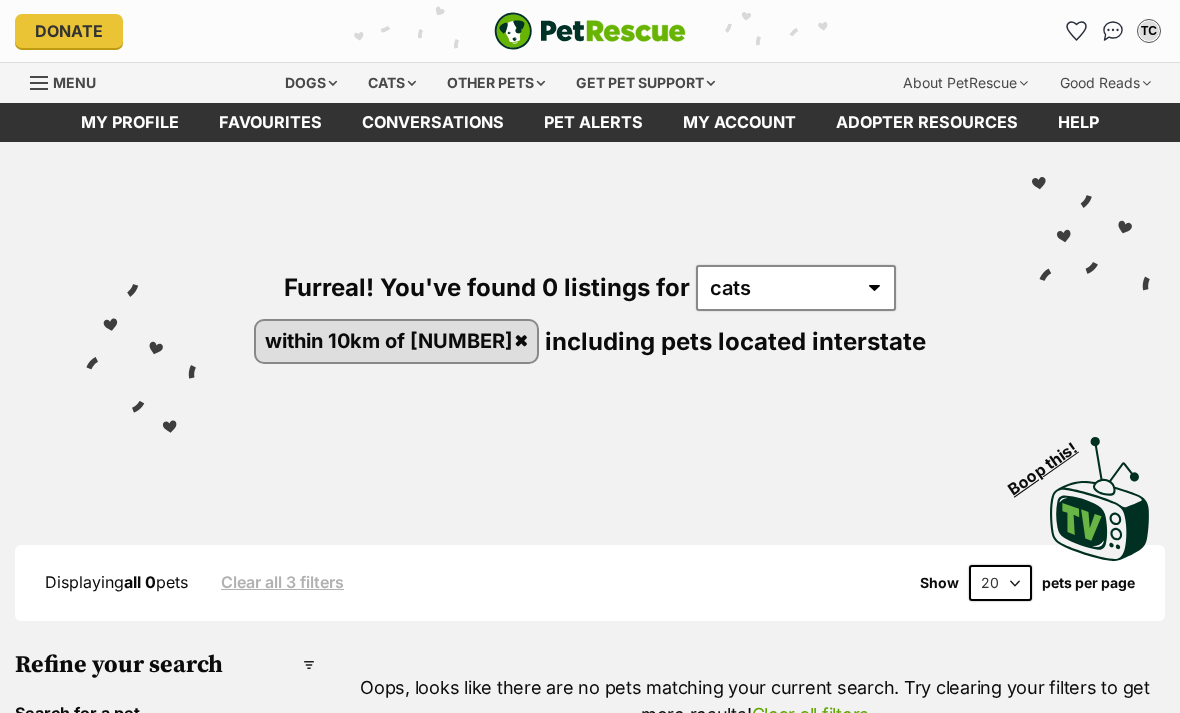 scroll, scrollTop: 0, scrollLeft: 0, axis: both 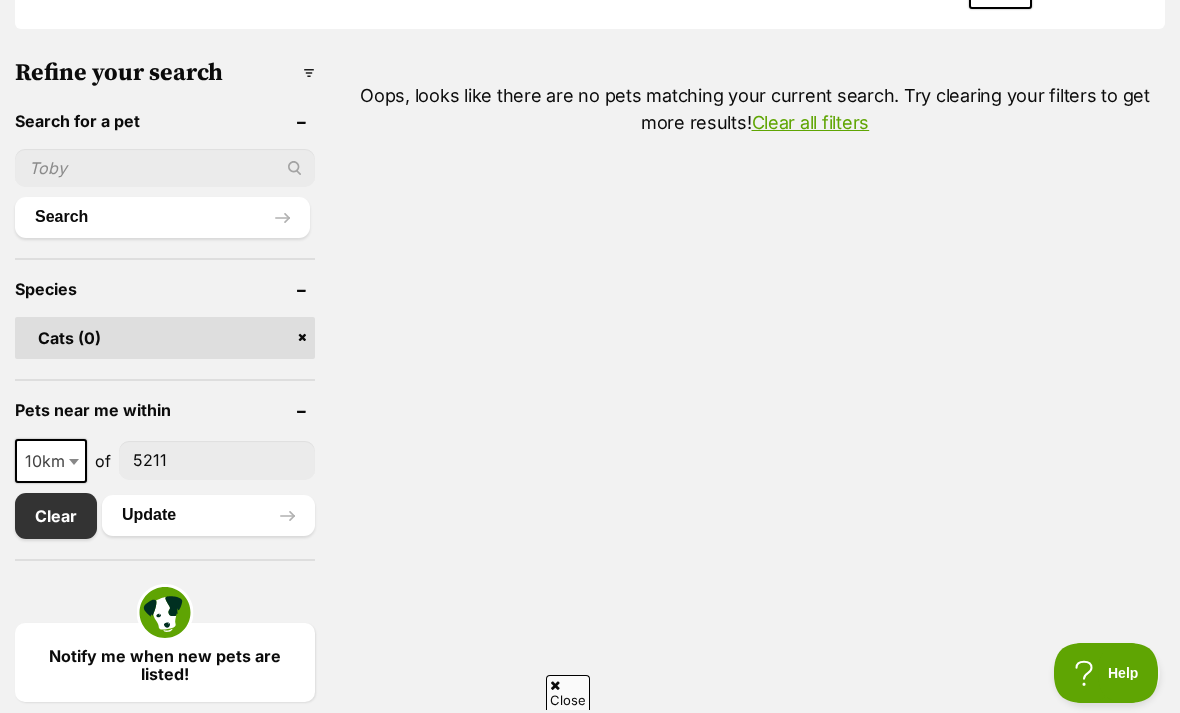 click on "10km" at bounding box center [51, 461] 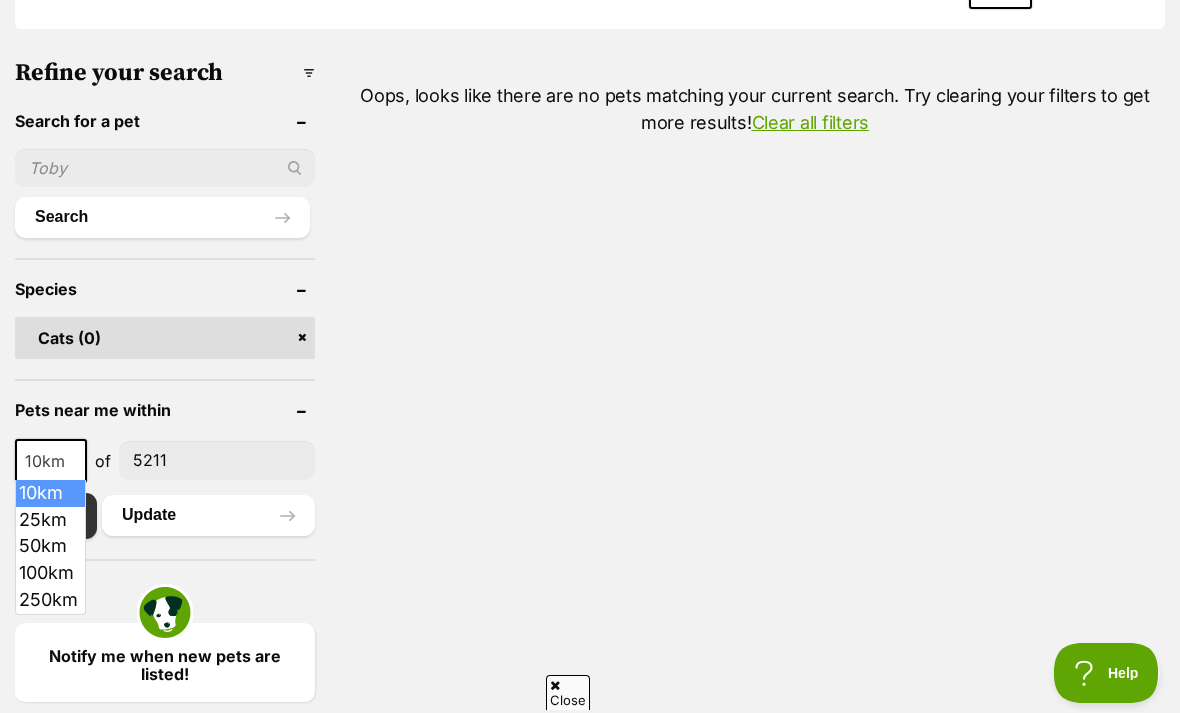 scroll, scrollTop: 0, scrollLeft: 0, axis: both 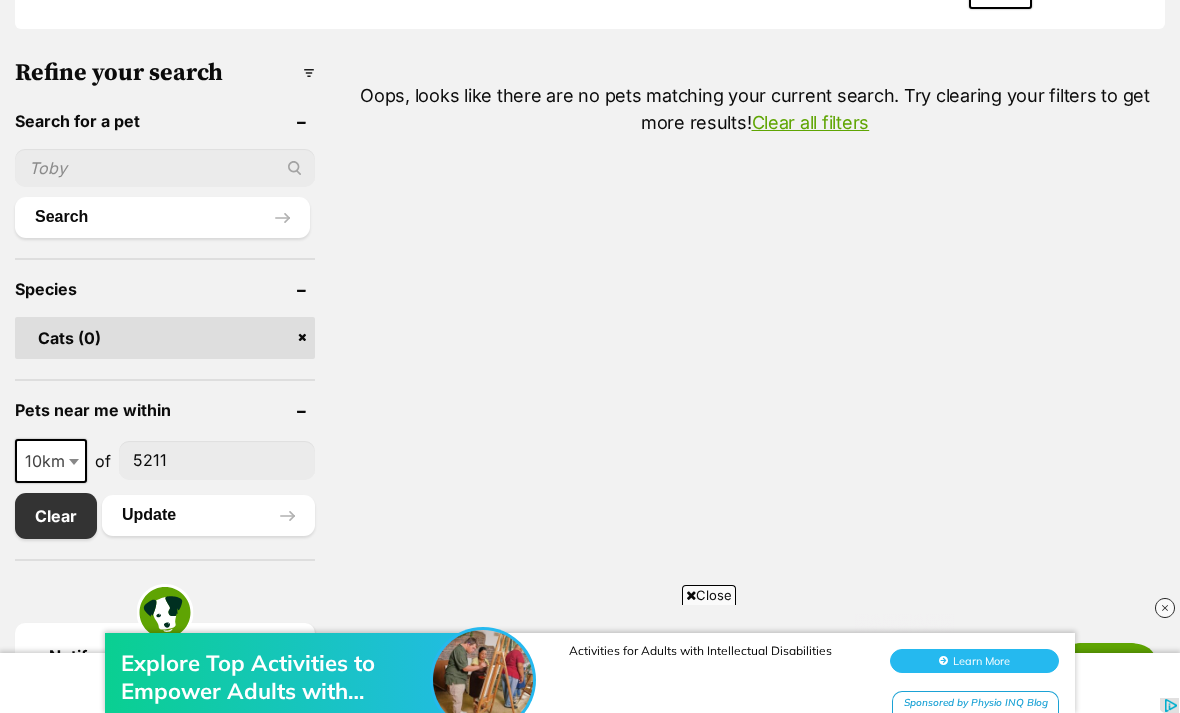 click at bounding box center (76, 461) 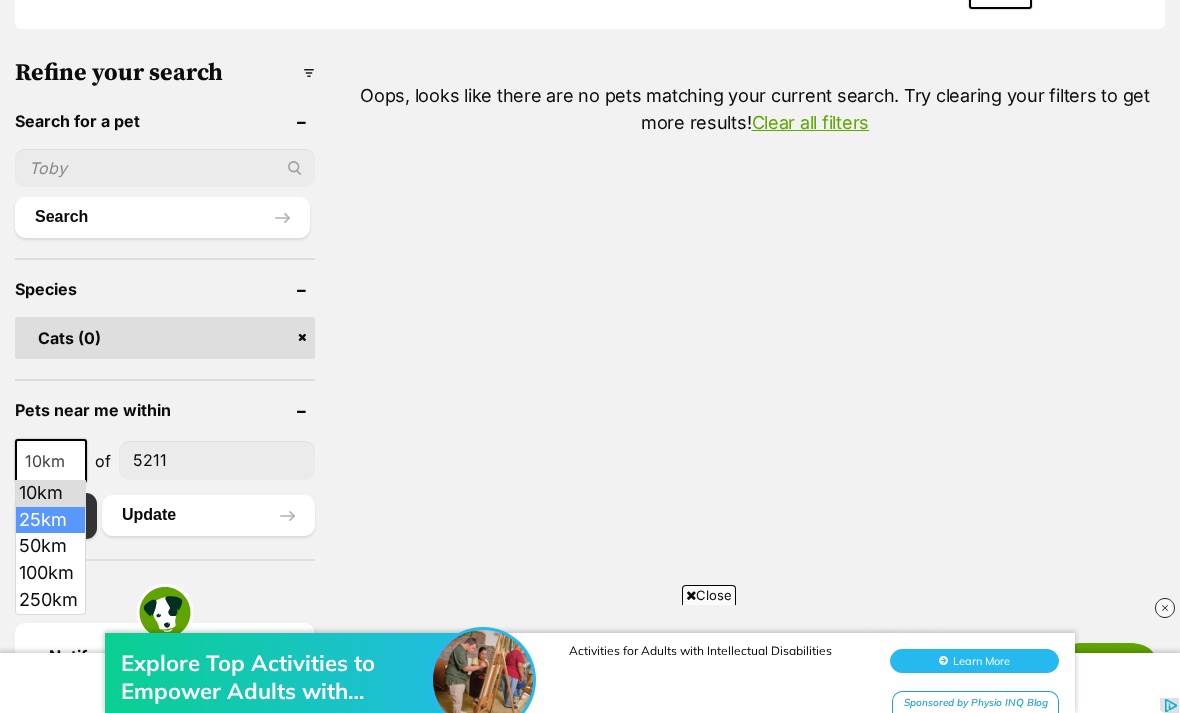 select on "25" 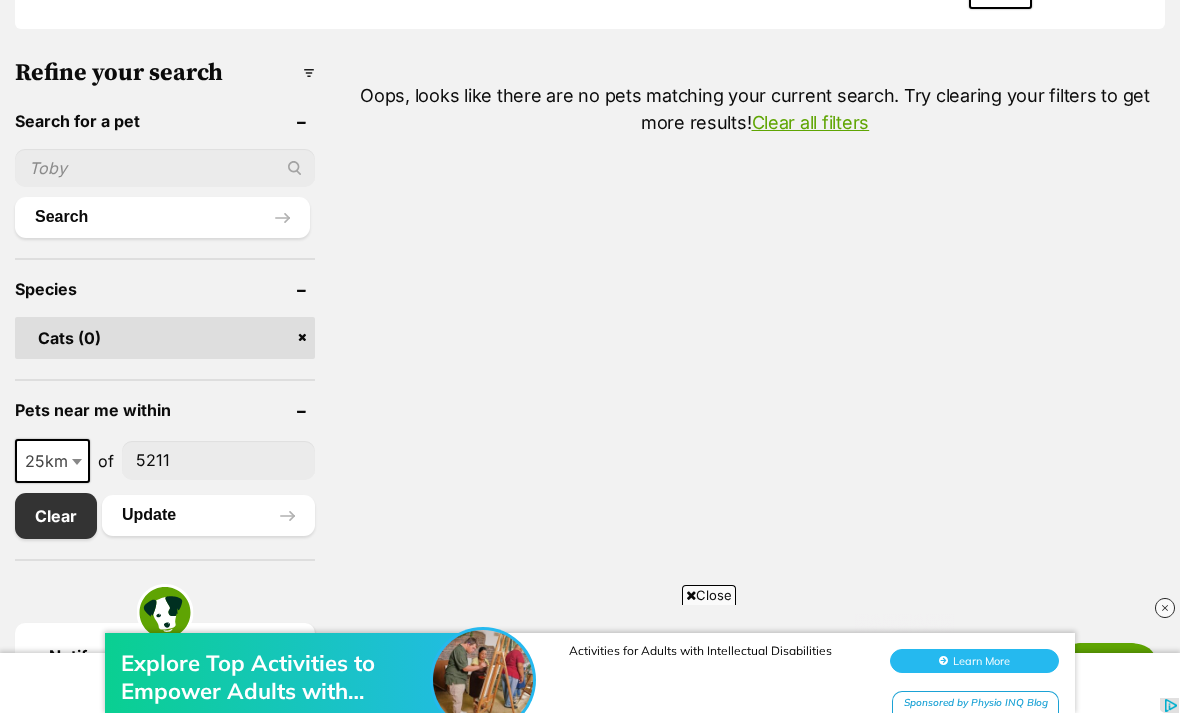 click on "Update" at bounding box center [208, 515] 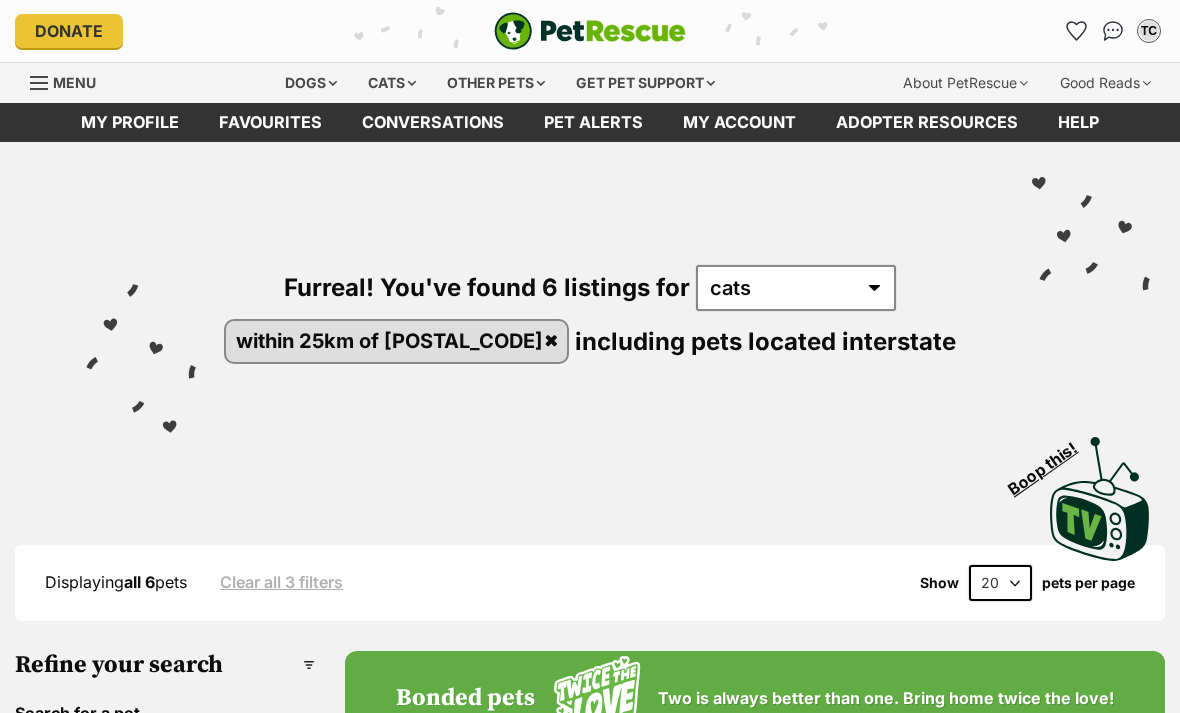 scroll, scrollTop: 0, scrollLeft: 0, axis: both 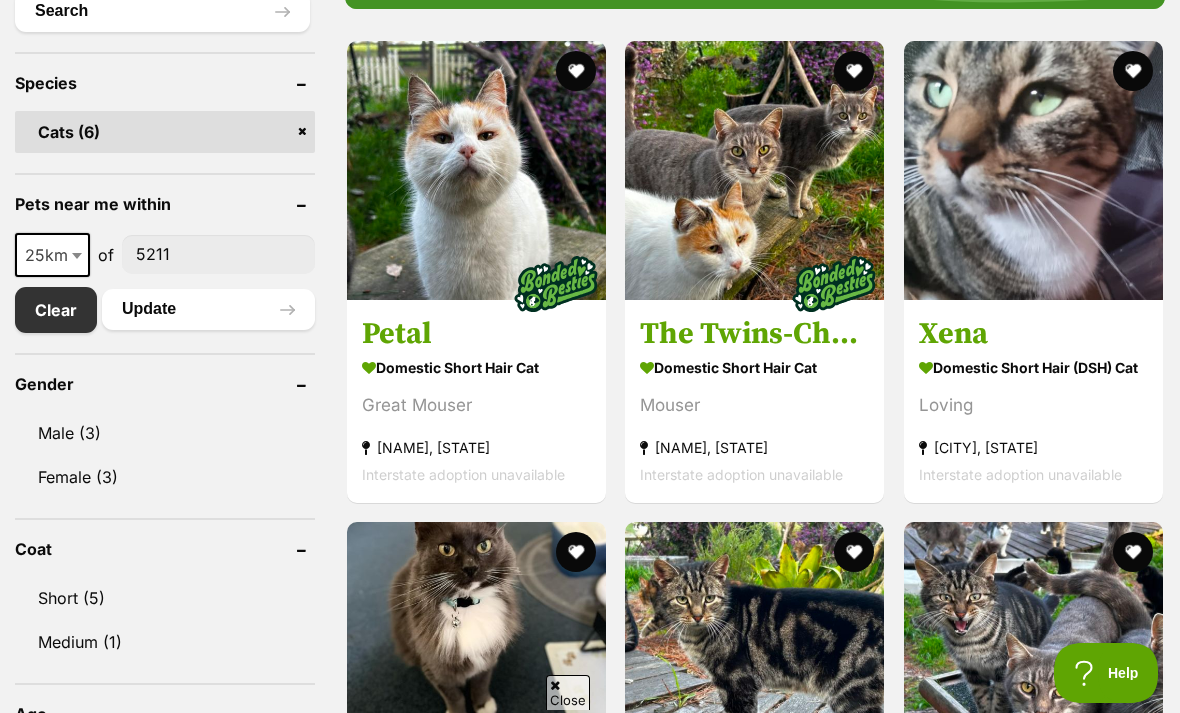 click at bounding box center [1033, 170] 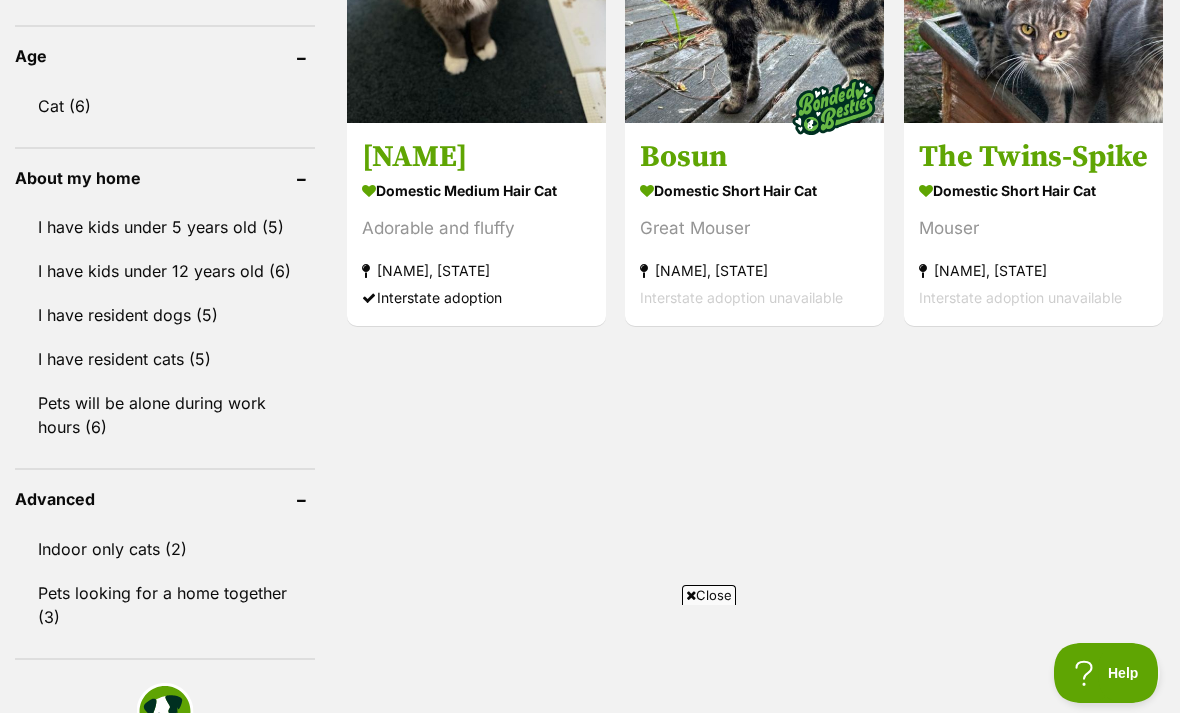 scroll, scrollTop: 0, scrollLeft: 0, axis: both 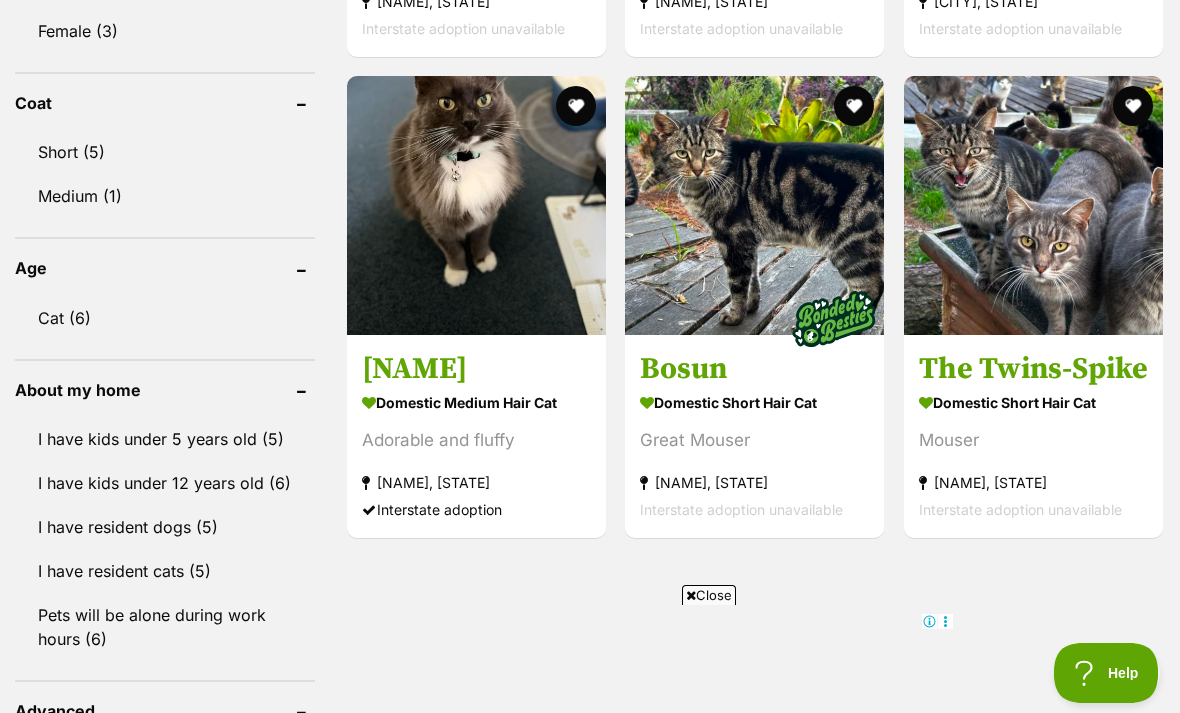 click at bounding box center (835, 319) 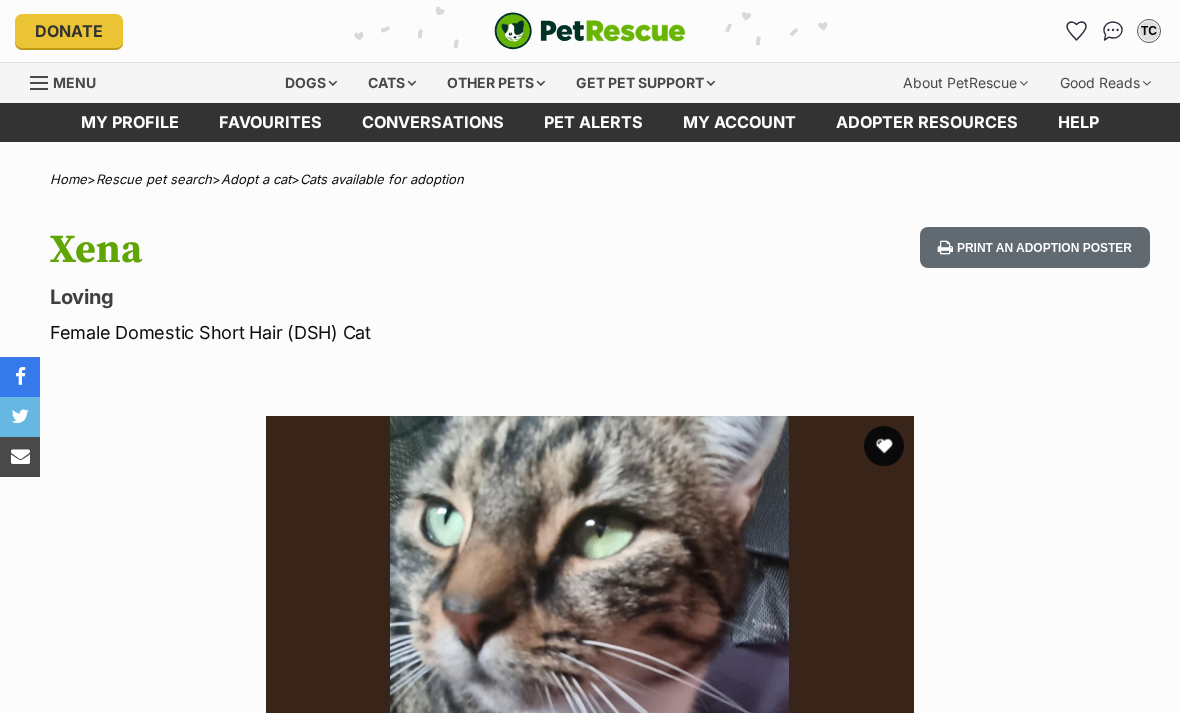 scroll, scrollTop: 87, scrollLeft: 0, axis: vertical 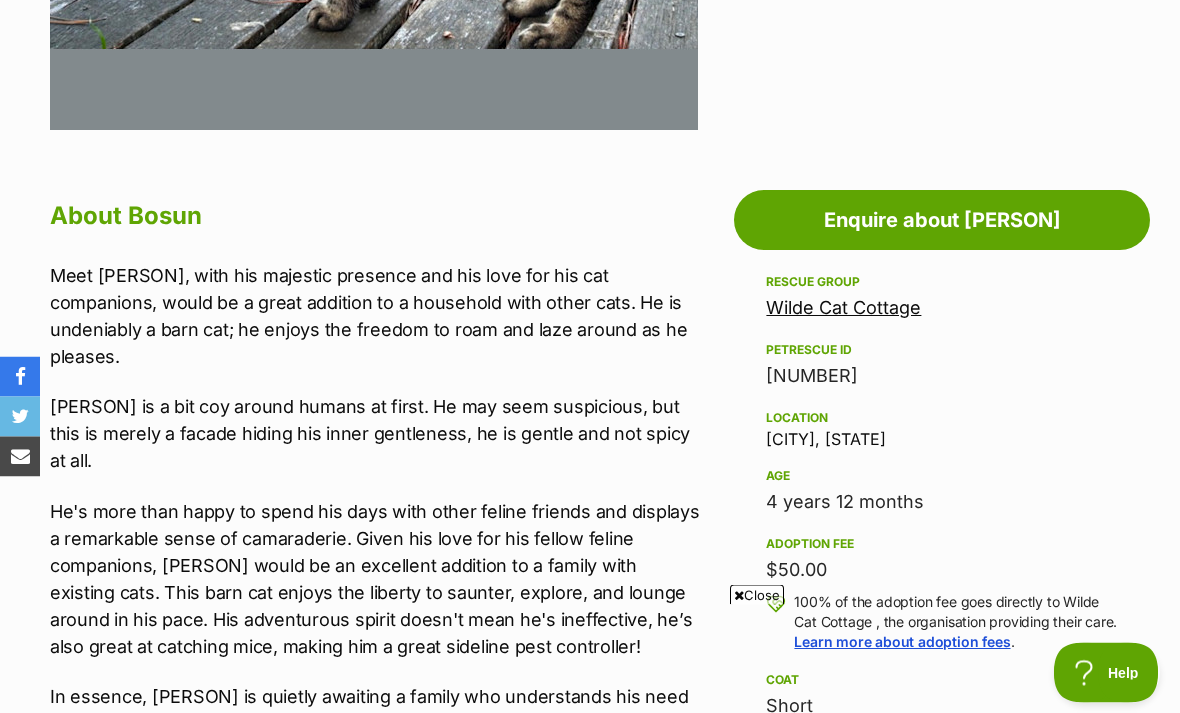 click on "Location
Mount Compass, SA" at bounding box center (942, 428) 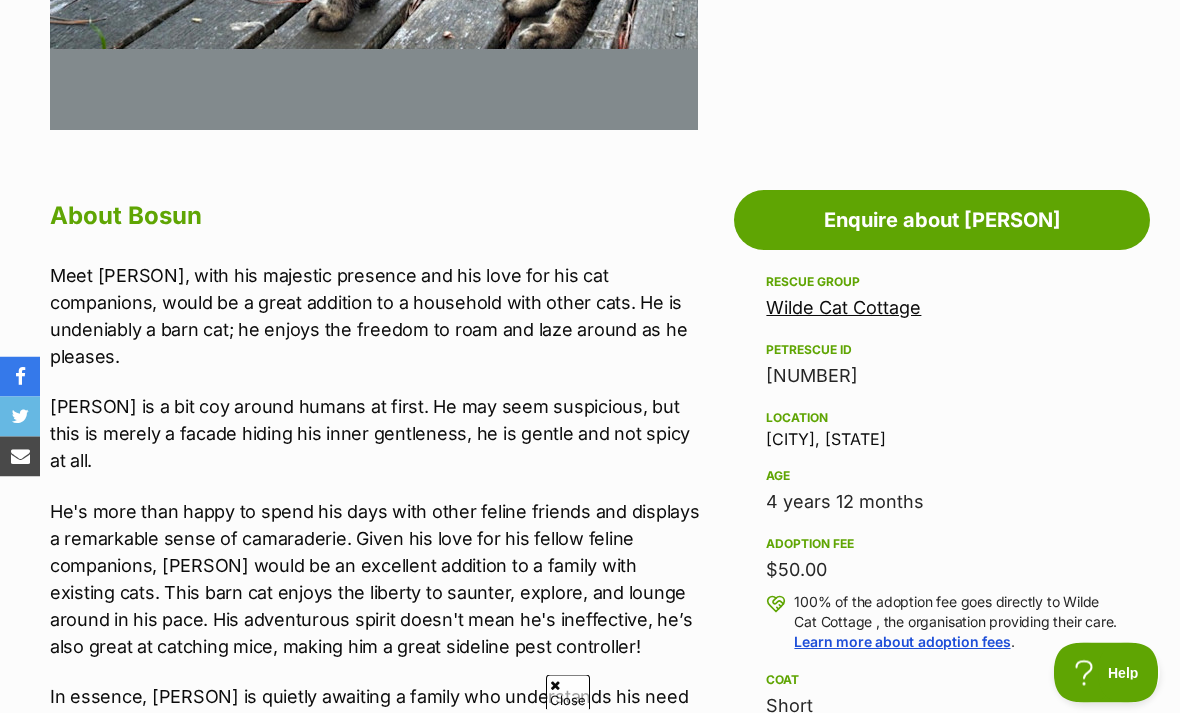 scroll, scrollTop: 934, scrollLeft: 0, axis: vertical 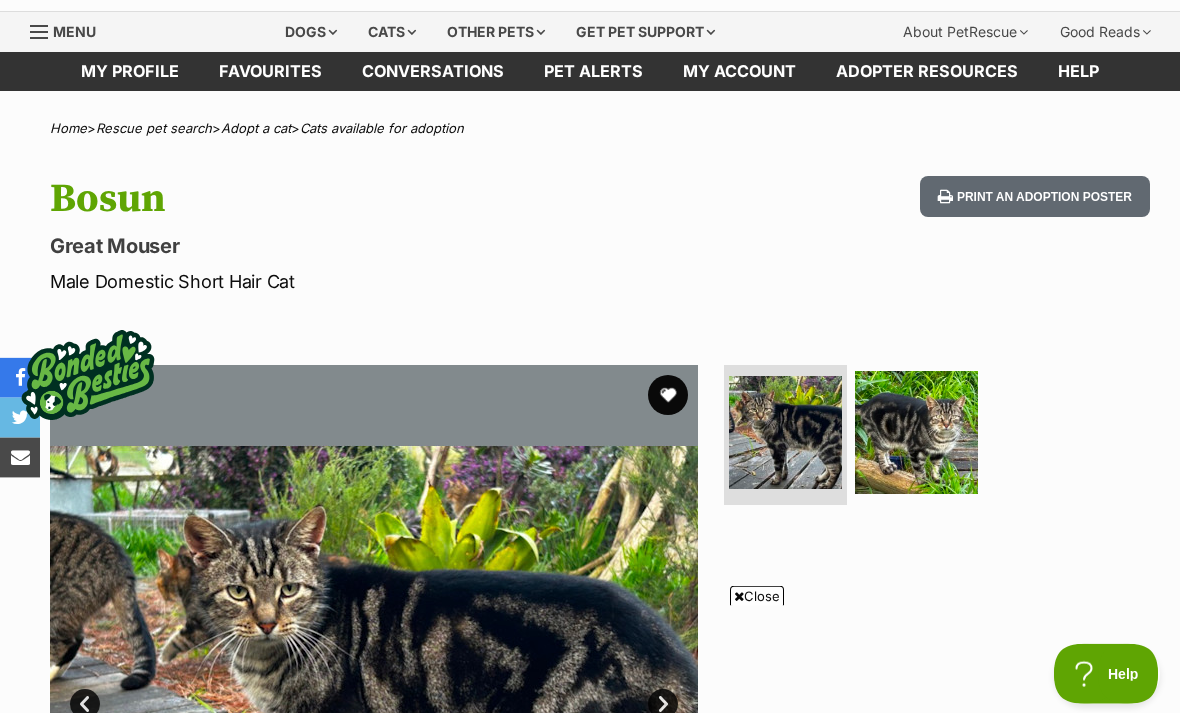 click at bounding box center [916, 431] 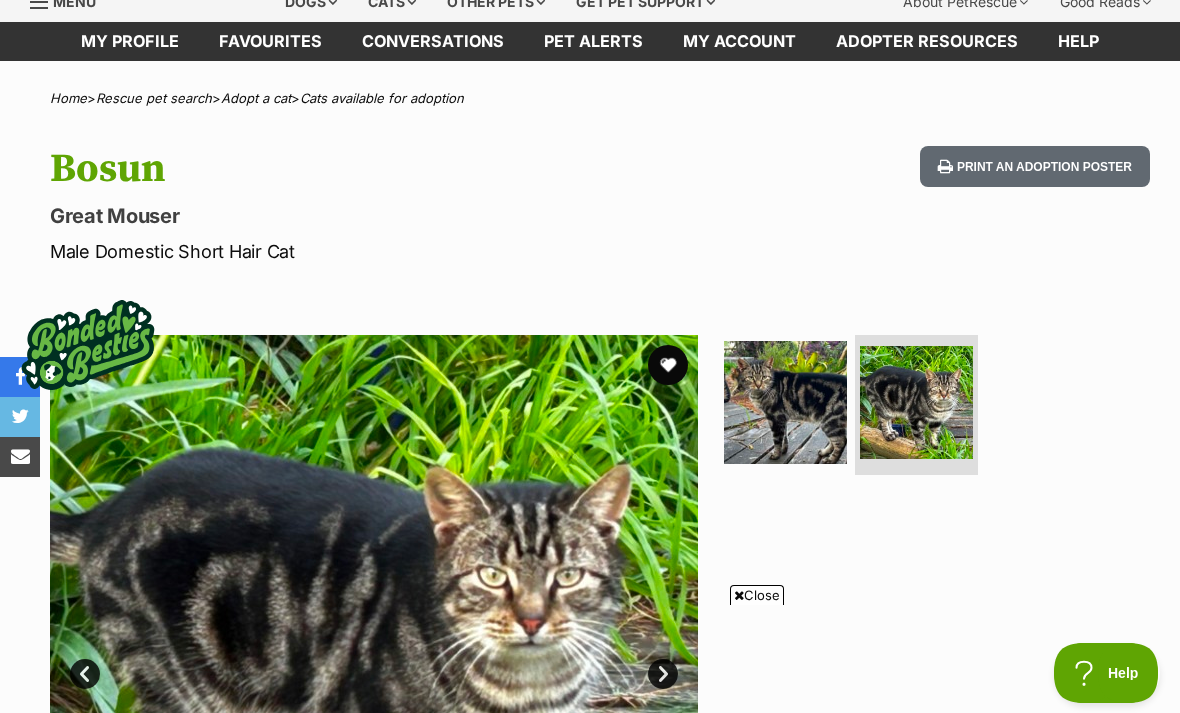 scroll, scrollTop: 0, scrollLeft: 0, axis: both 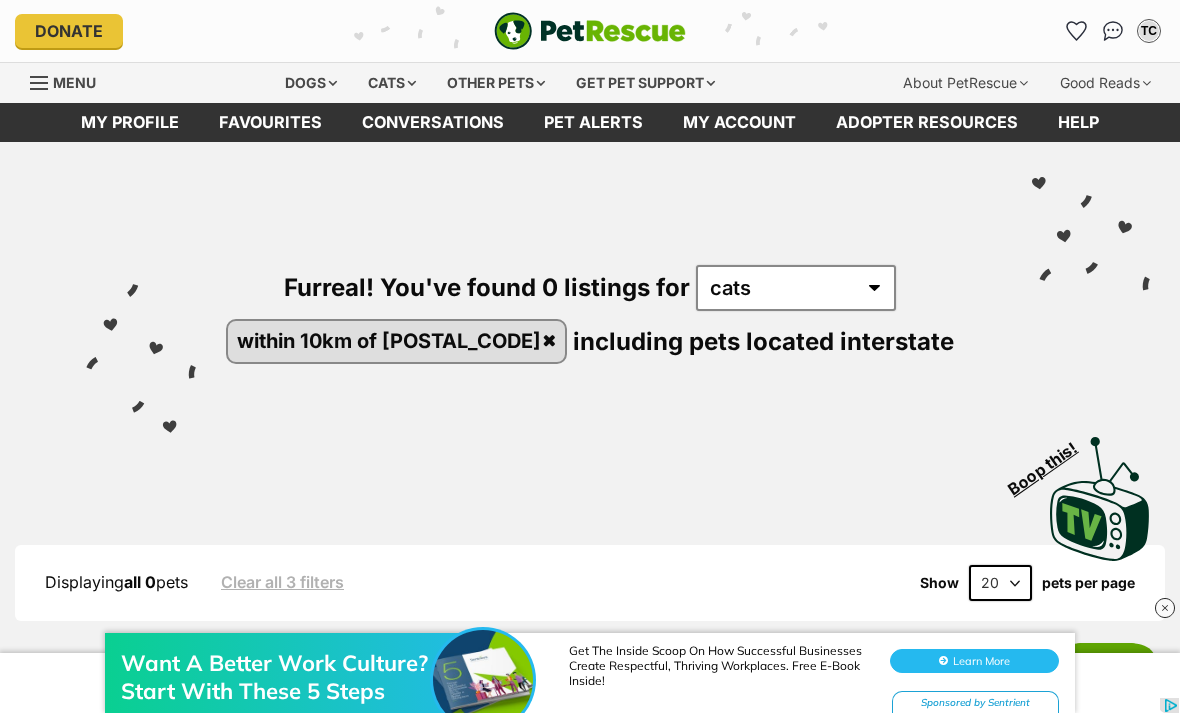 click on "Furreal! You've found 0 listings for
any type of pet
cats
within 10km of [POSTAL_CODE]
including pets located interstate" at bounding box center (590, 280) 